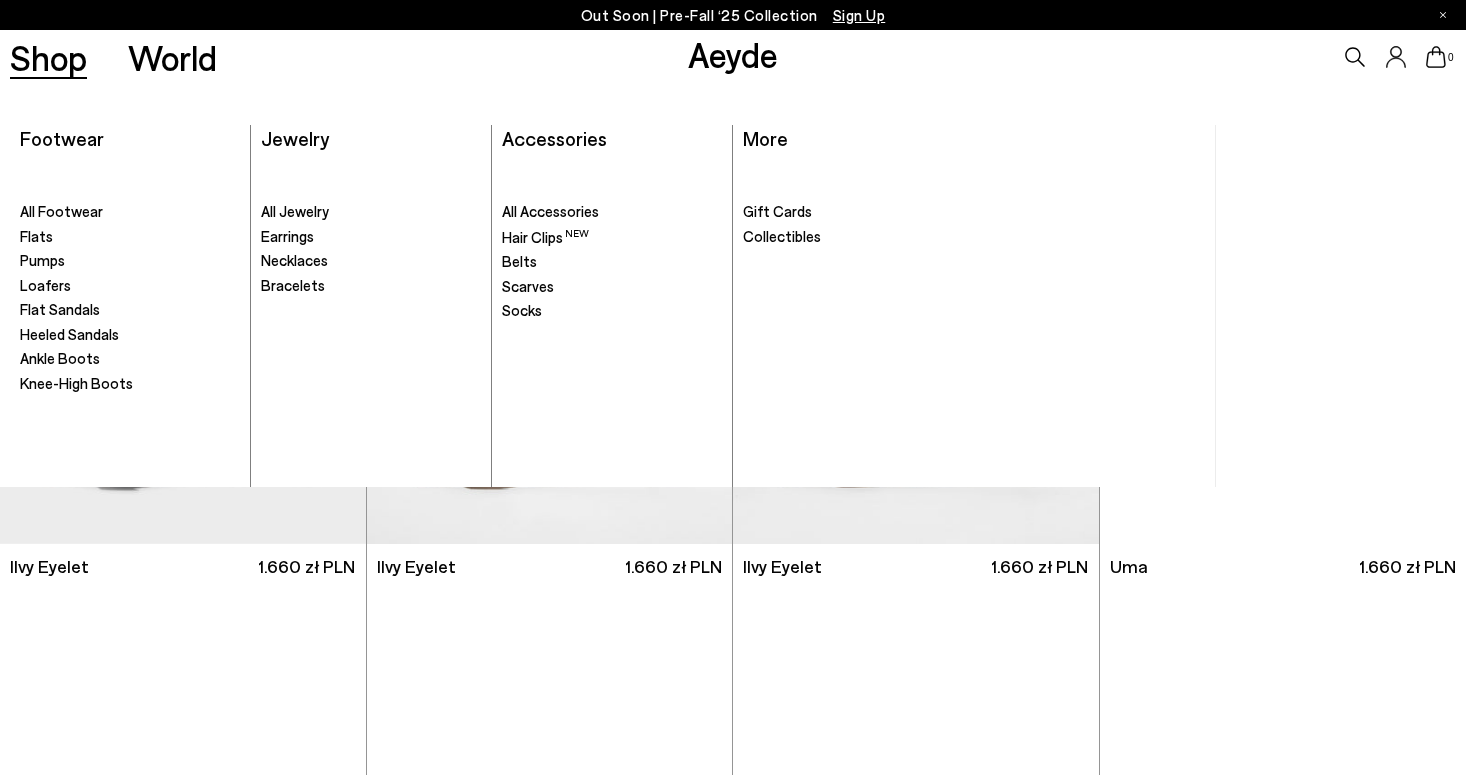 scroll, scrollTop: 0, scrollLeft: 0, axis: both 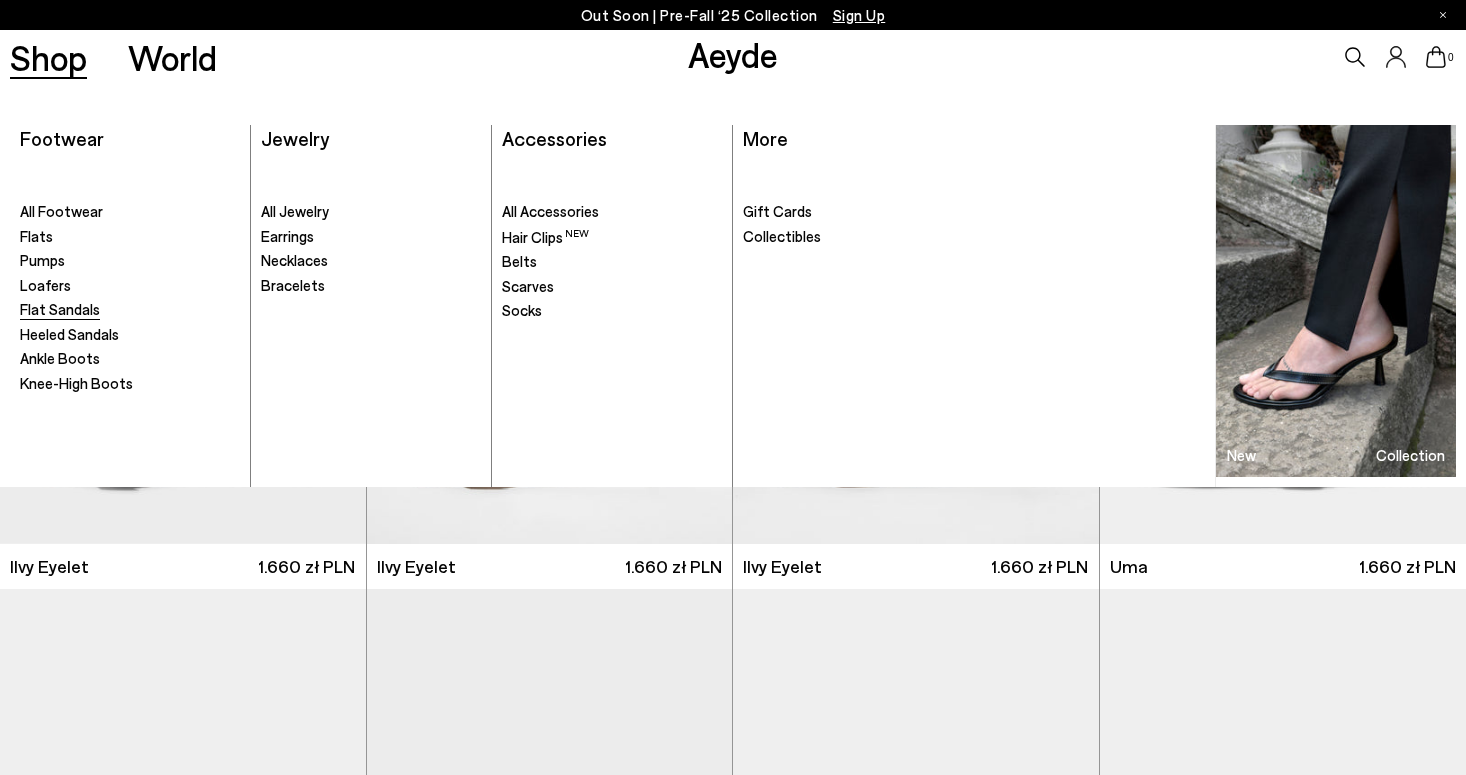 click on "Flat Sandals" at bounding box center [60, 309] 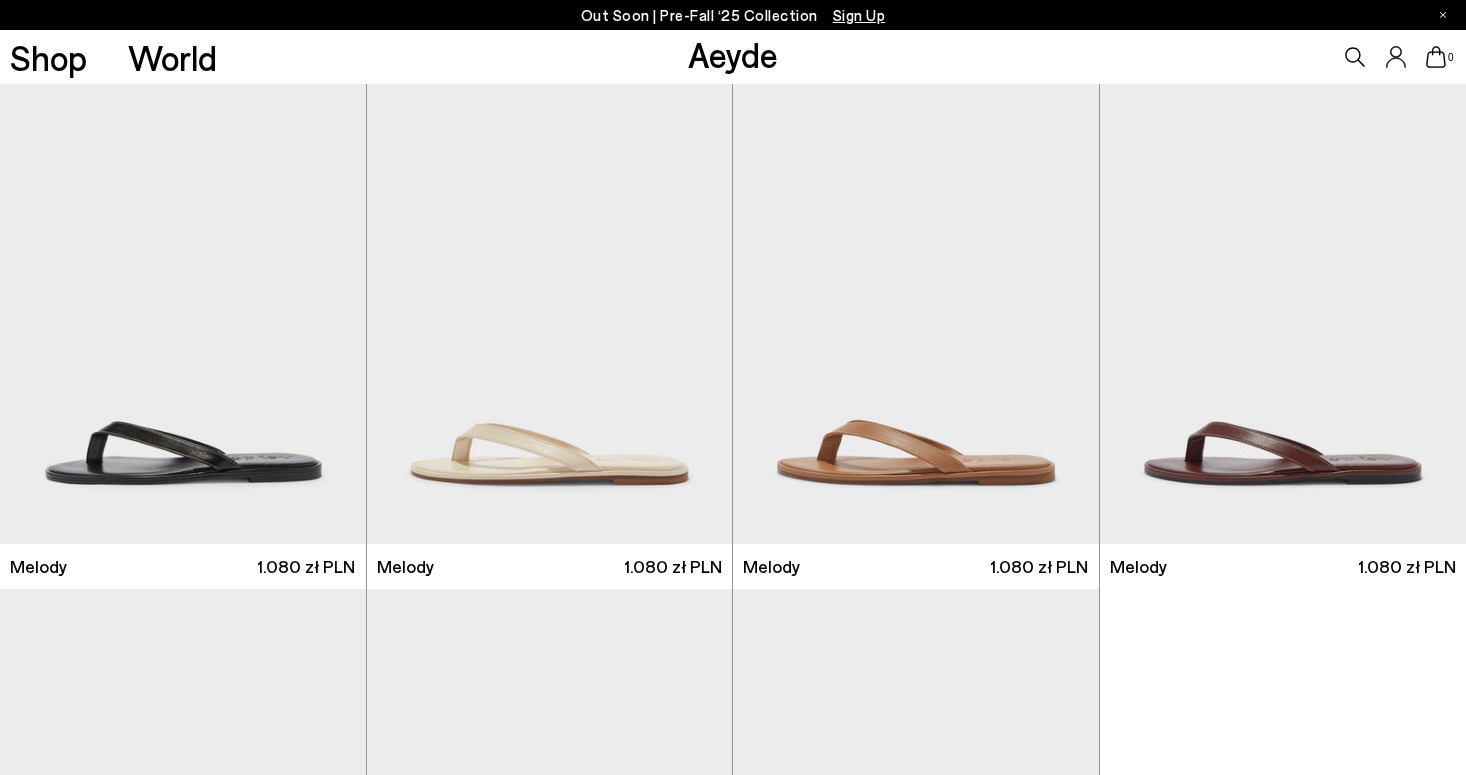 scroll, scrollTop: 0, scrollLeft: 0, axis: both 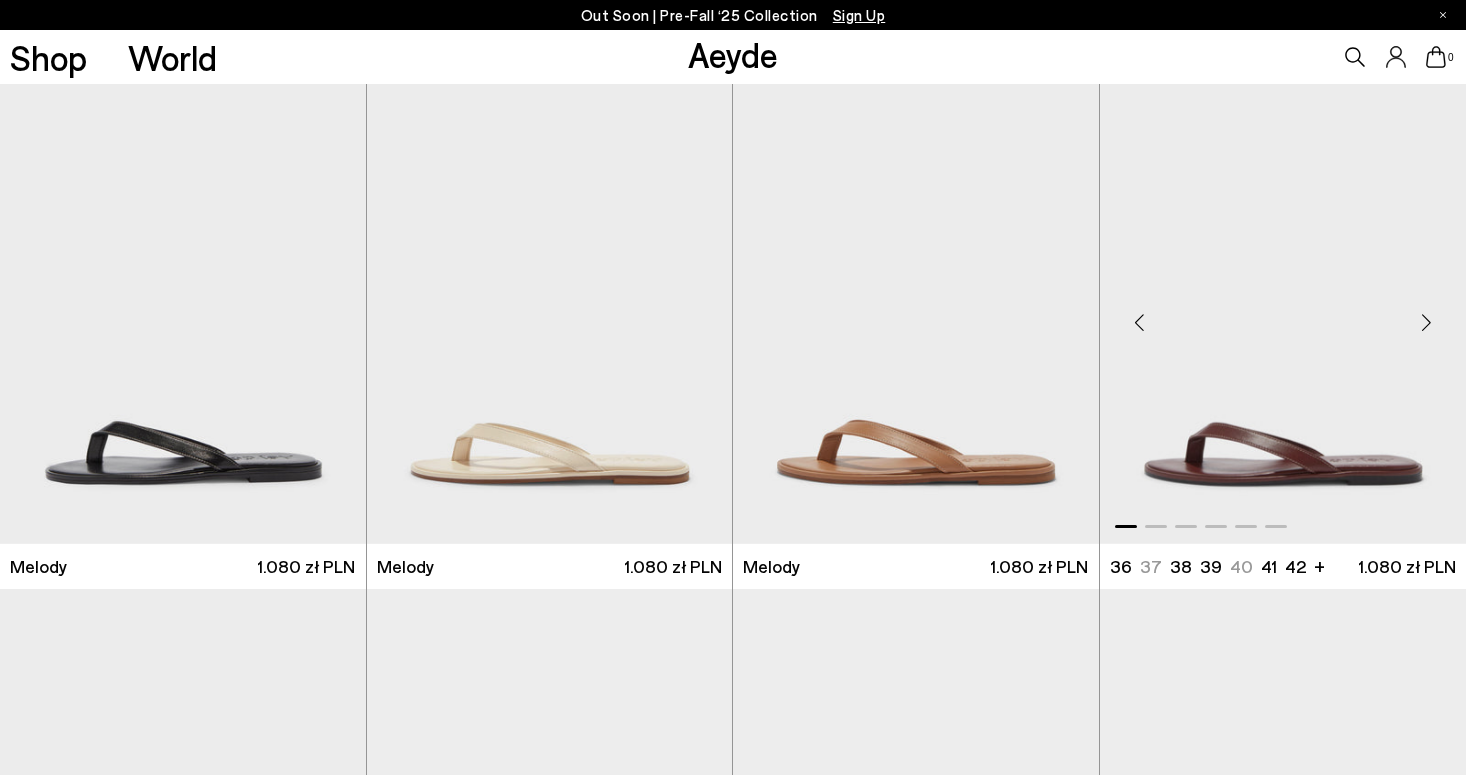 click at bounding box center (1283, 314) 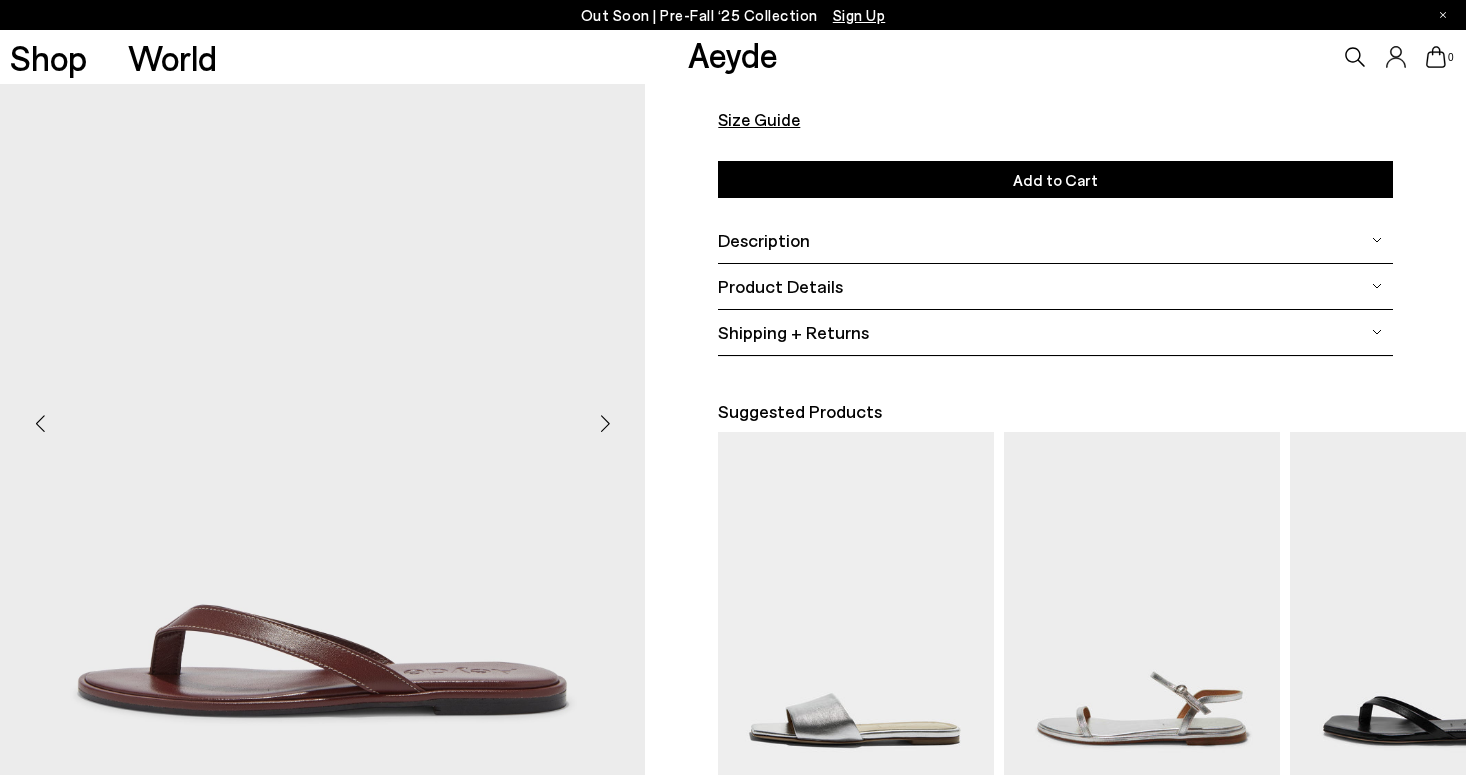 scroll, scrollTop: 266, scrollLeft: 2, axis: both 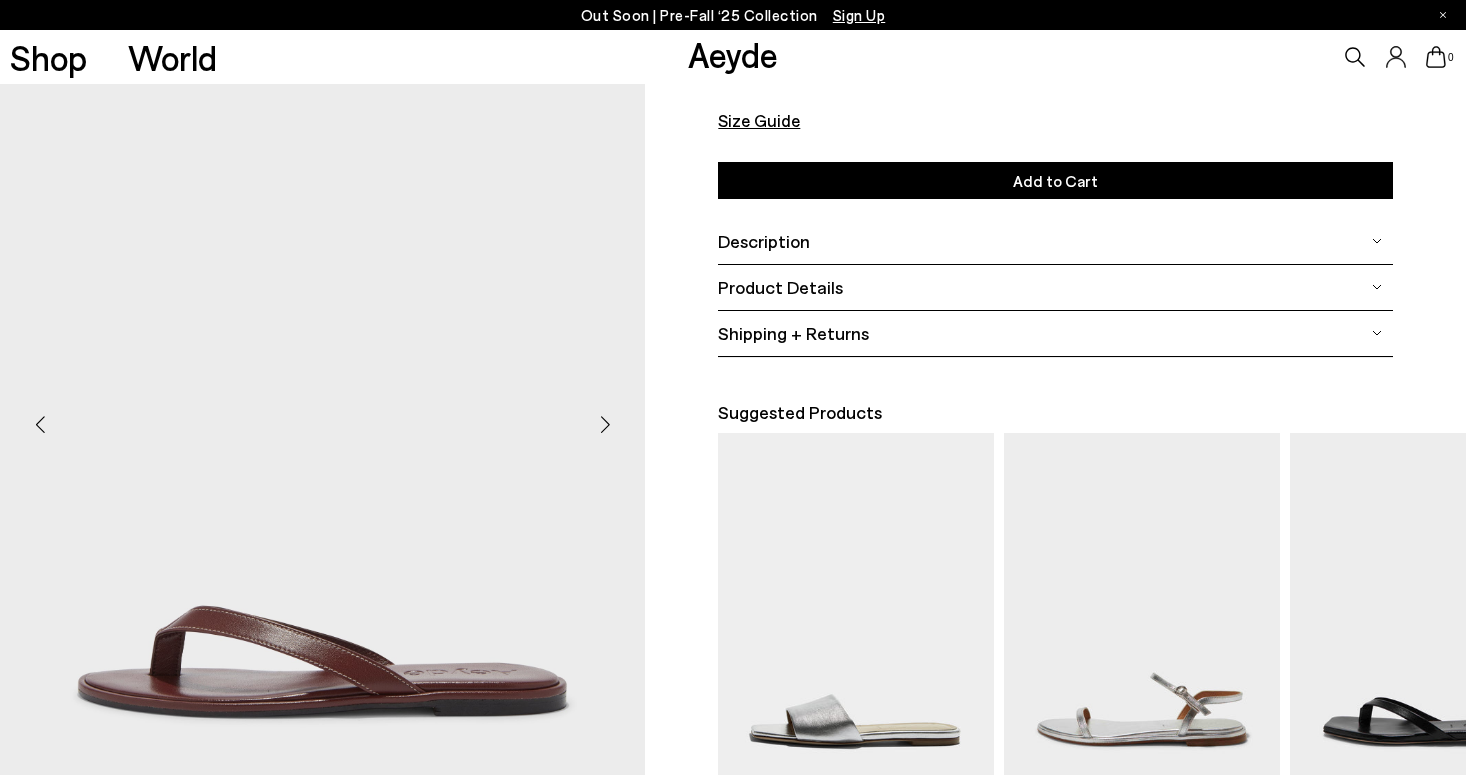 click at bounding box center (605, 424) 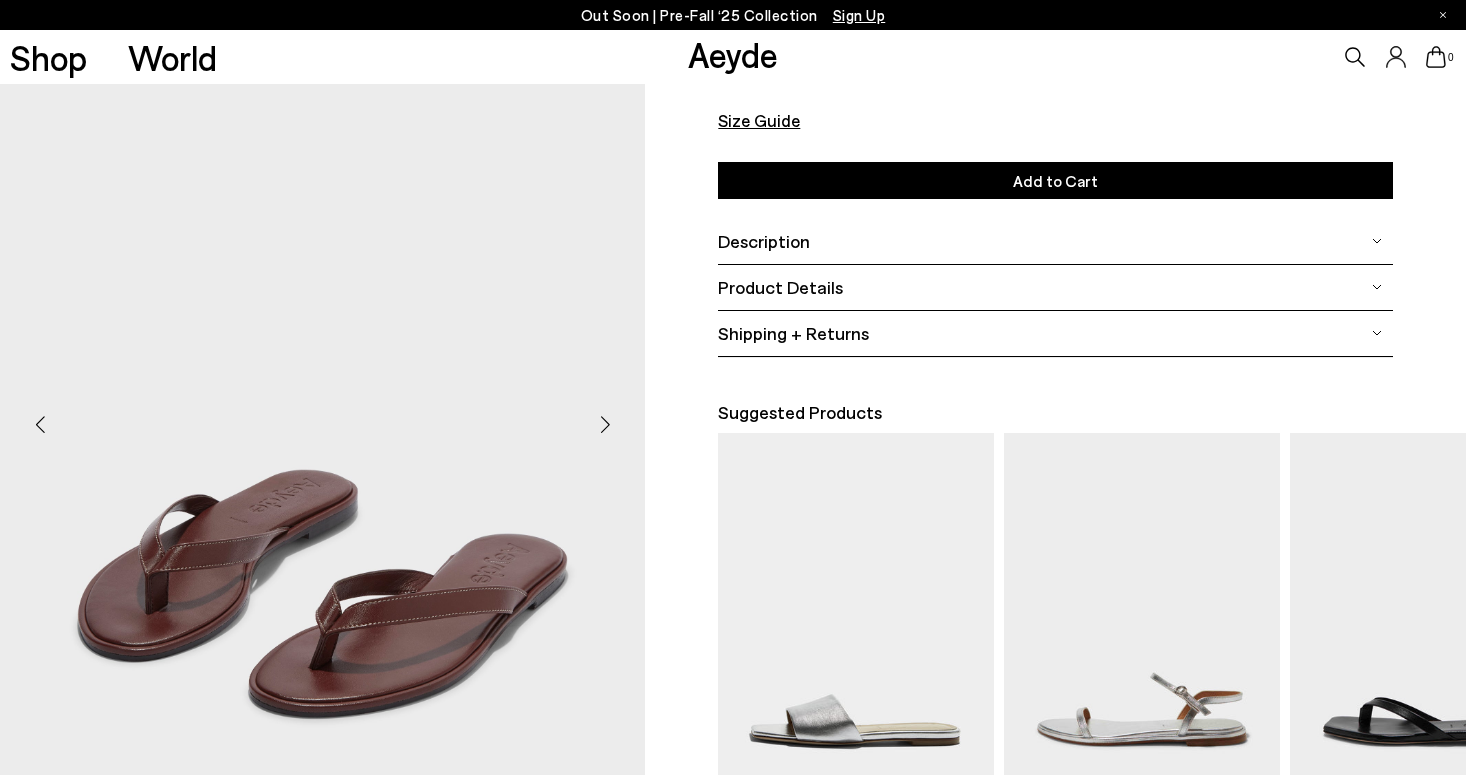 click at bounding box center (605, 424) 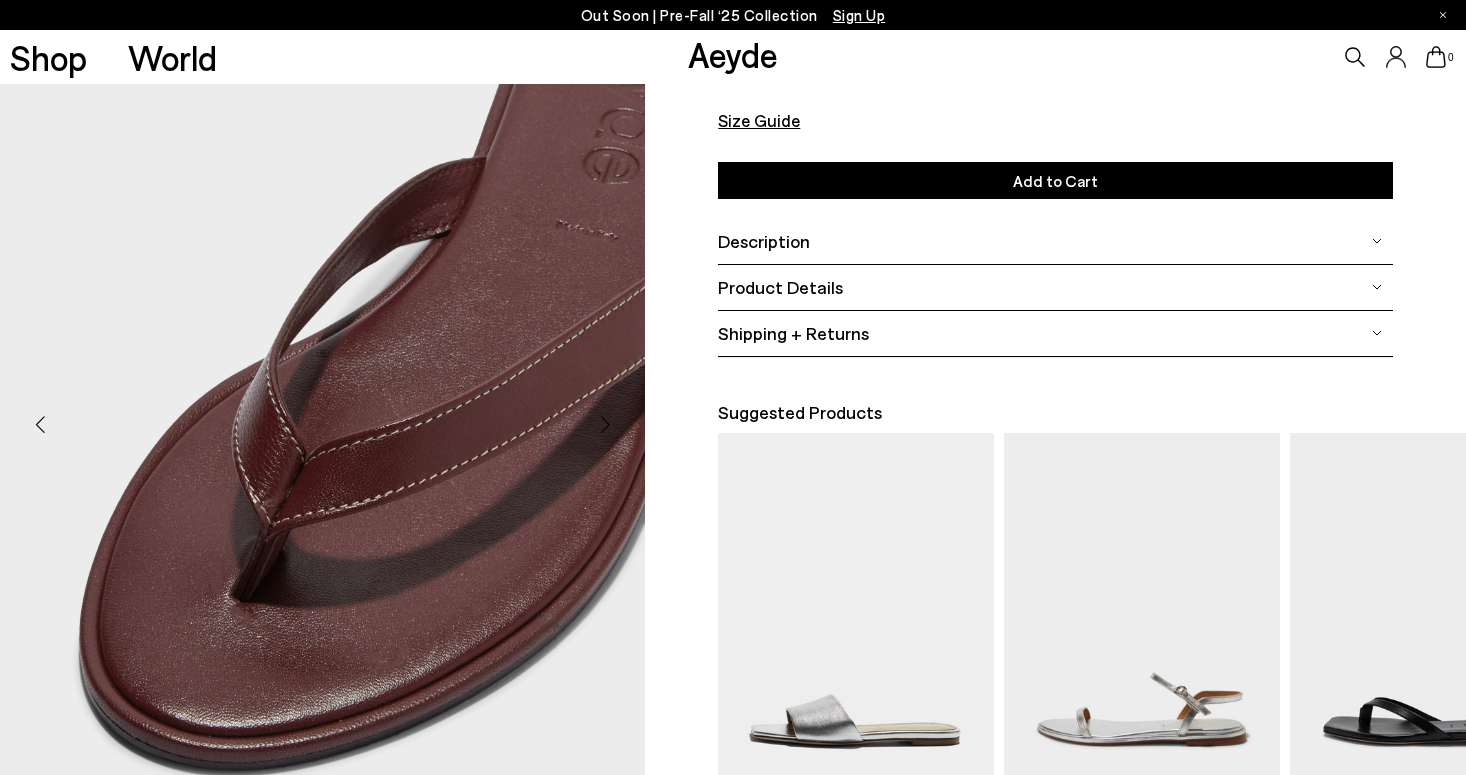 click at bounding box center (605, 424) 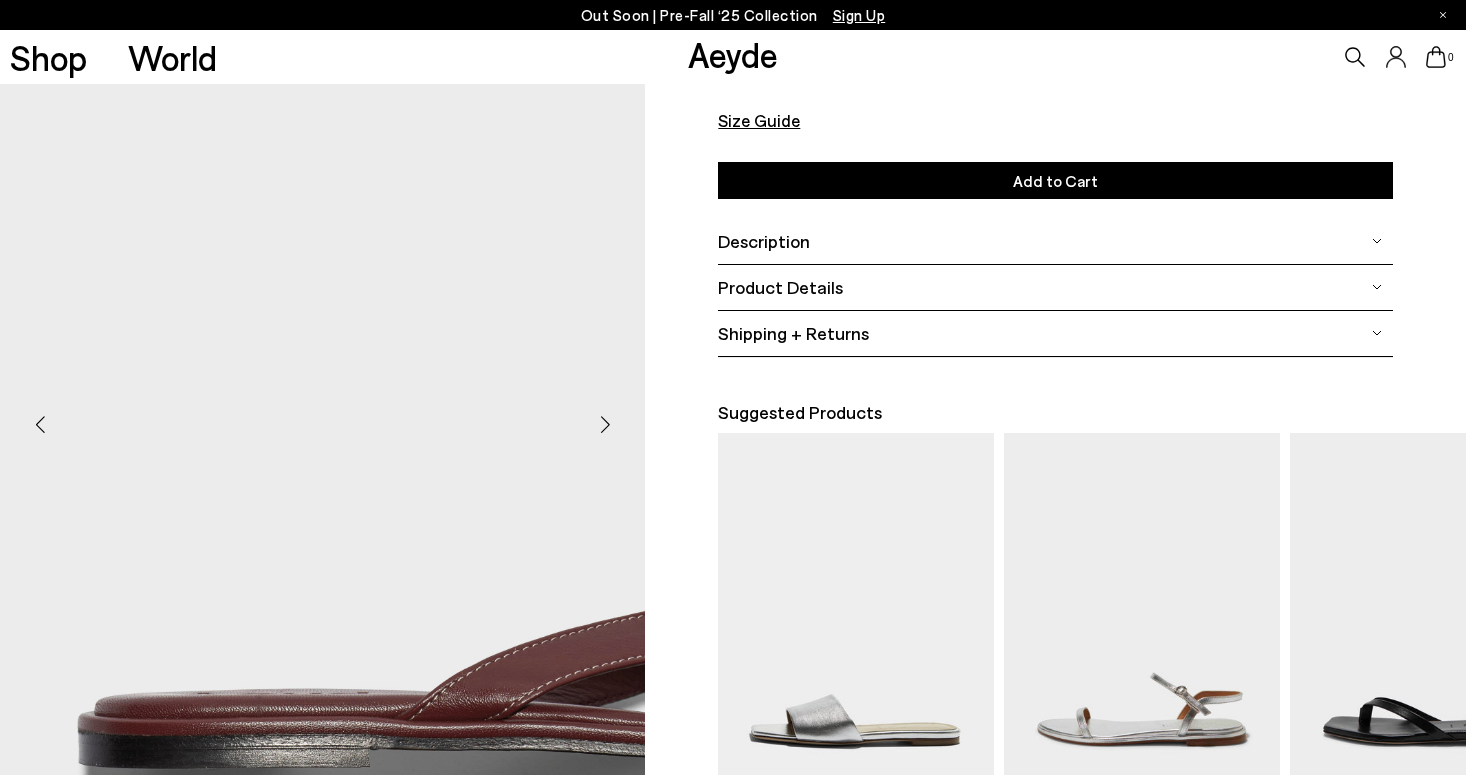 click at bounding box center [605, 424] 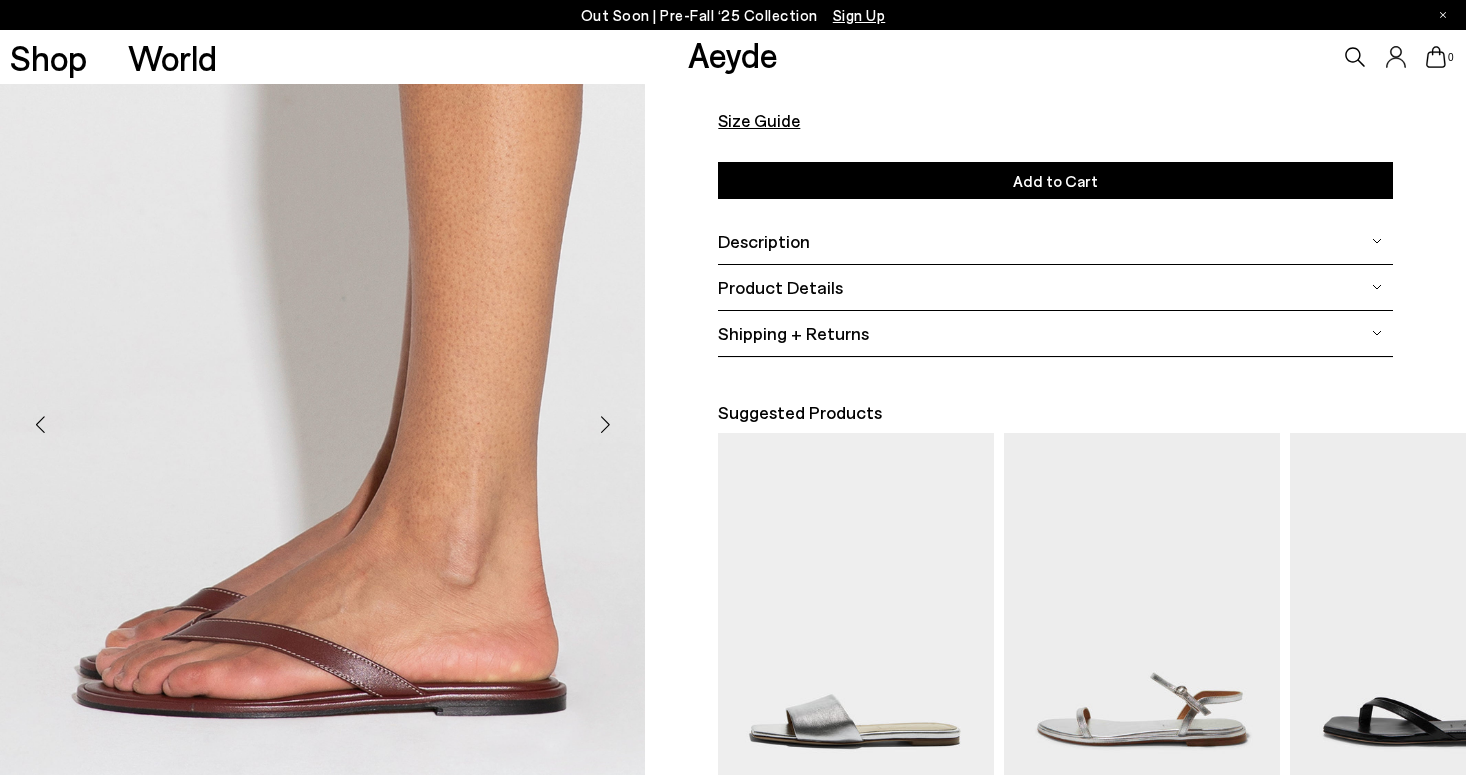 click on "Size Guide" at bounding box center [759, 120] 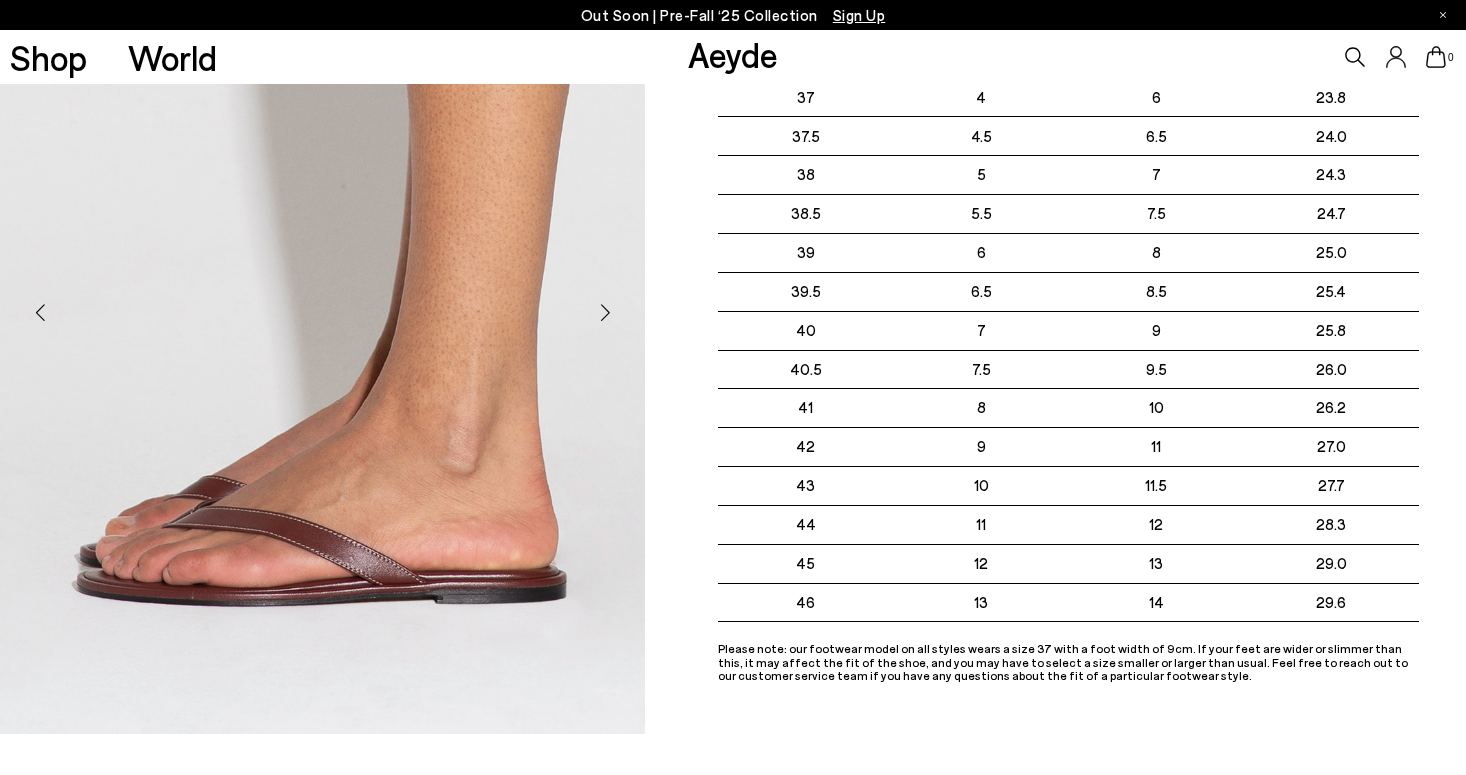 scroll, scrollTop: 202, scrollLeft: 2, axis: both 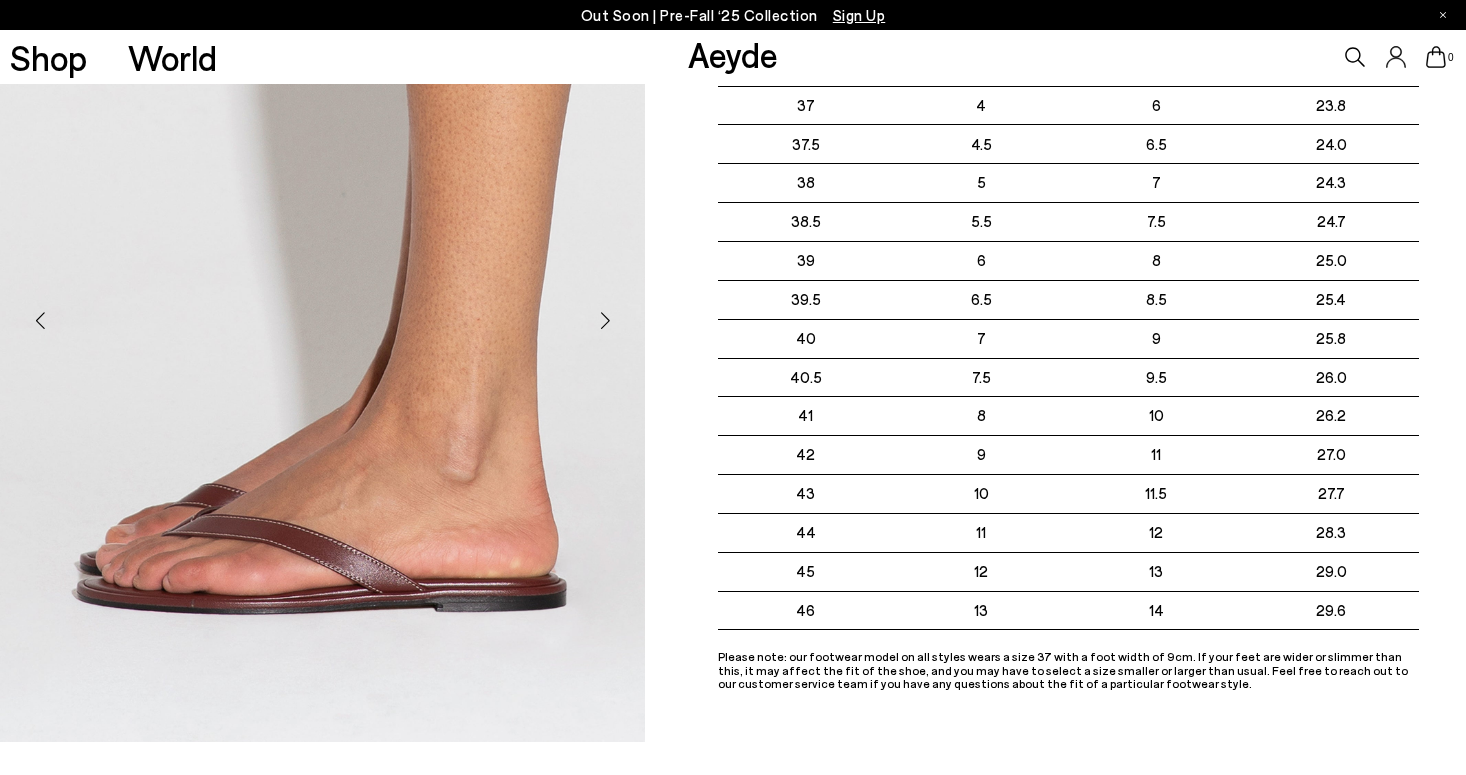 click at bounding box center (605, 320) 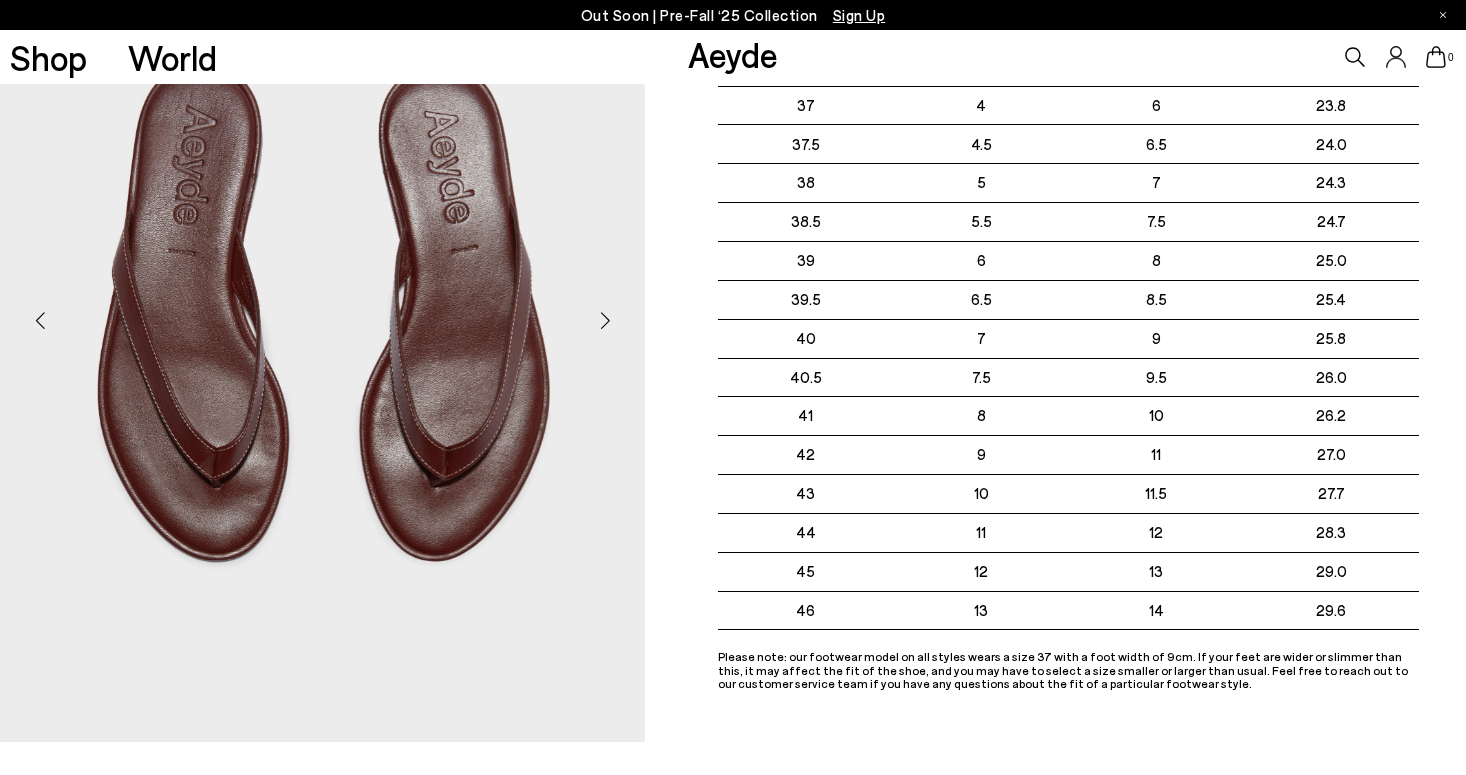 click at bounding box center [605, 320] 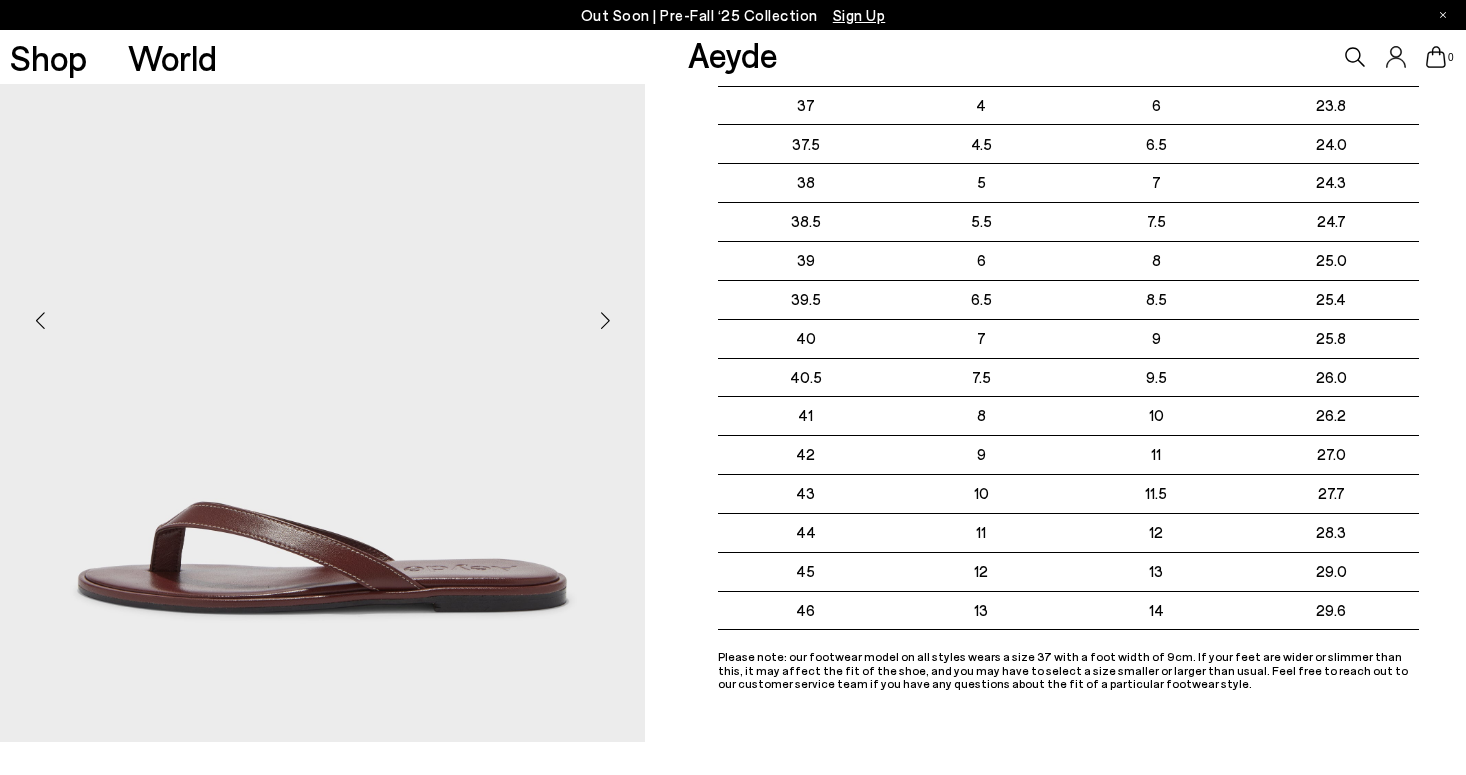 click at bounding box center (605, 320) 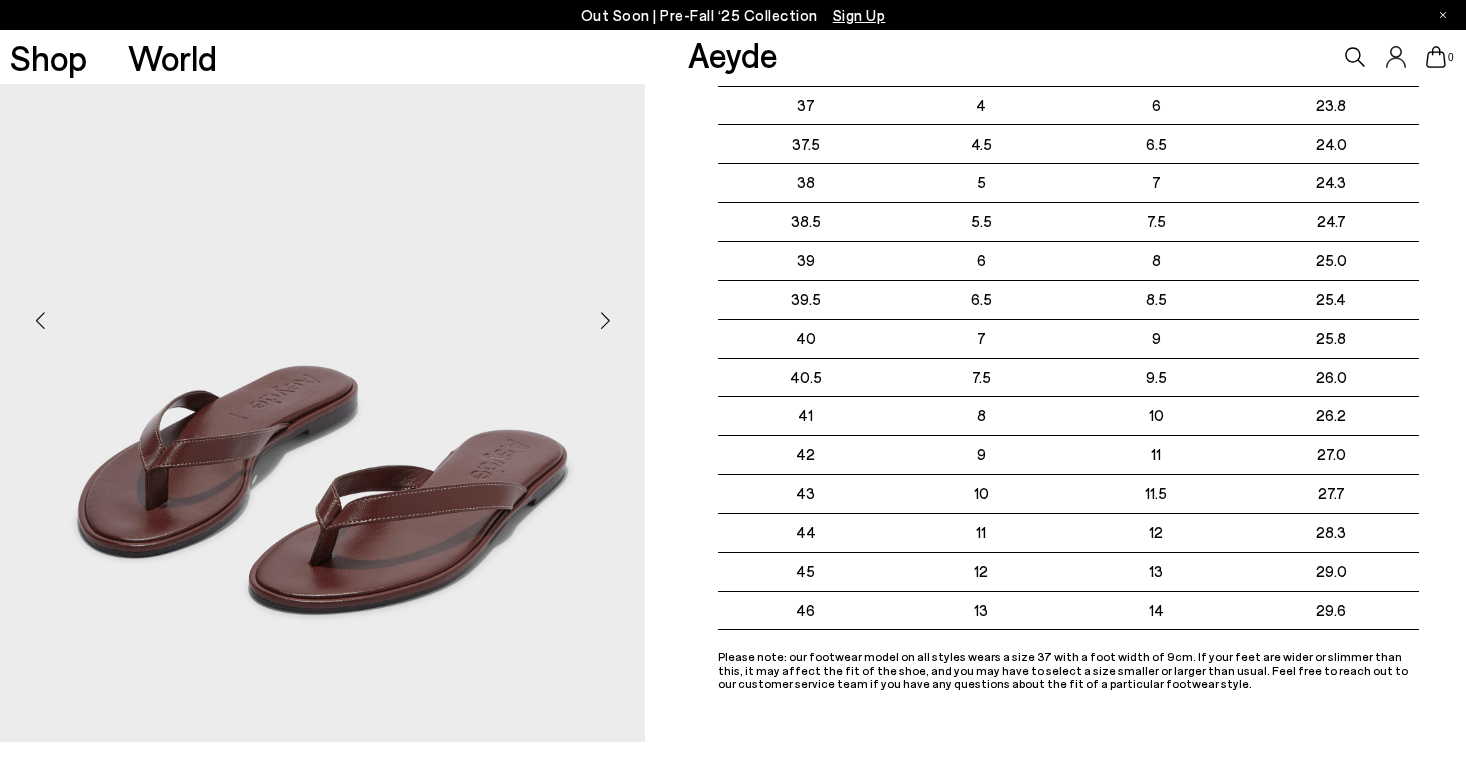 click at bounding box center (605, 320) 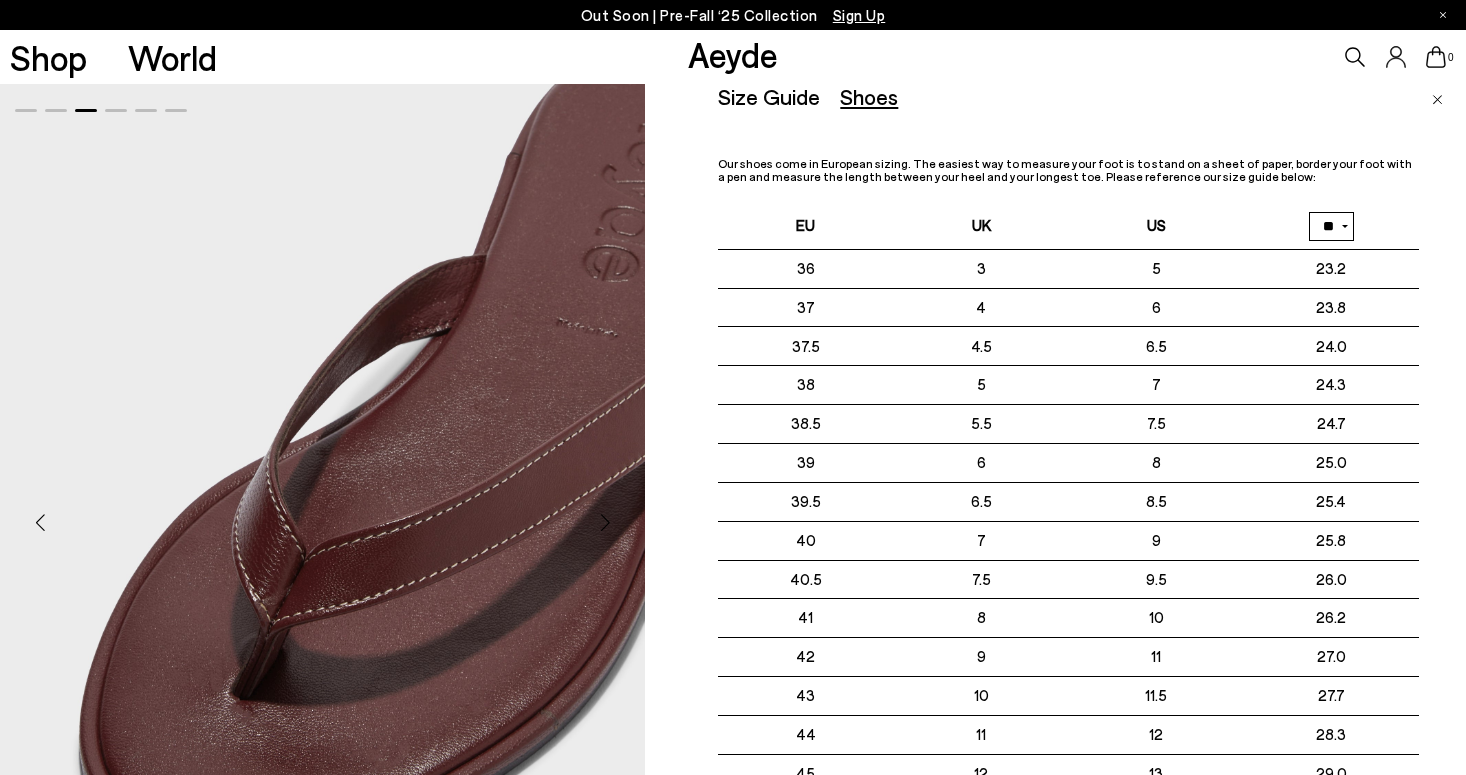 scroll, scrollTop: 0, scrollLeft: 2, axis: horizontal 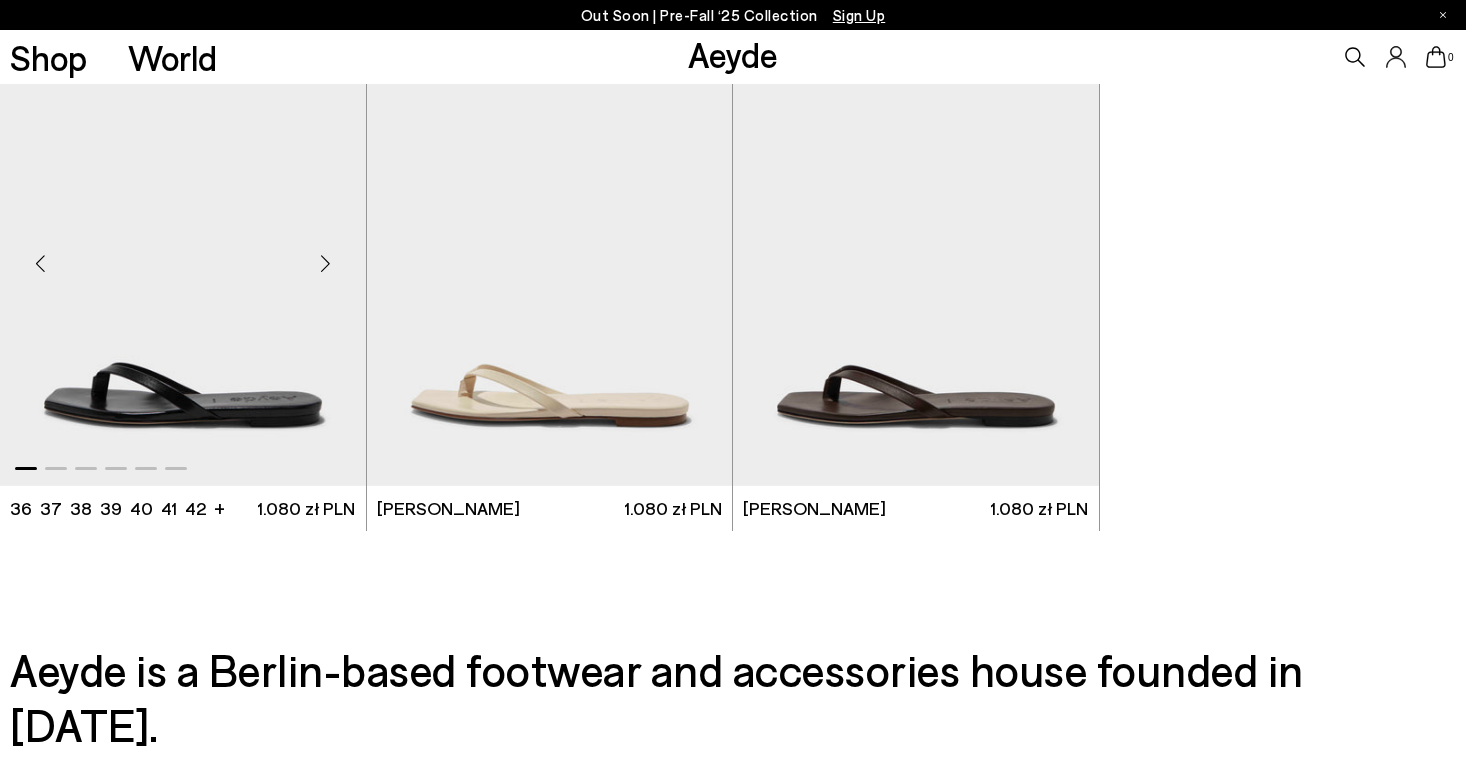 click at bounding box center (183, 256) 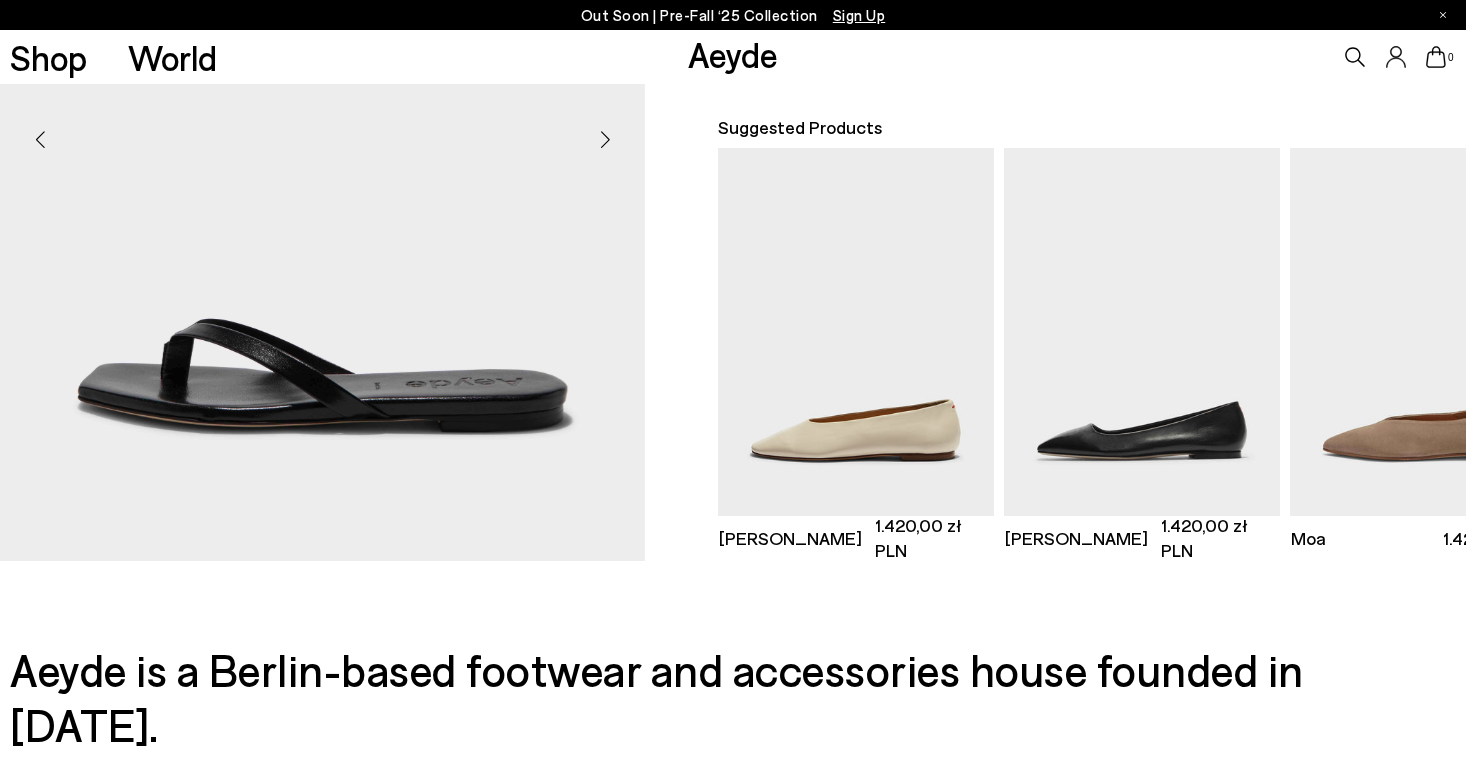 scroll, scrollTop: 239, scrollLeft: 0, axis: vertical 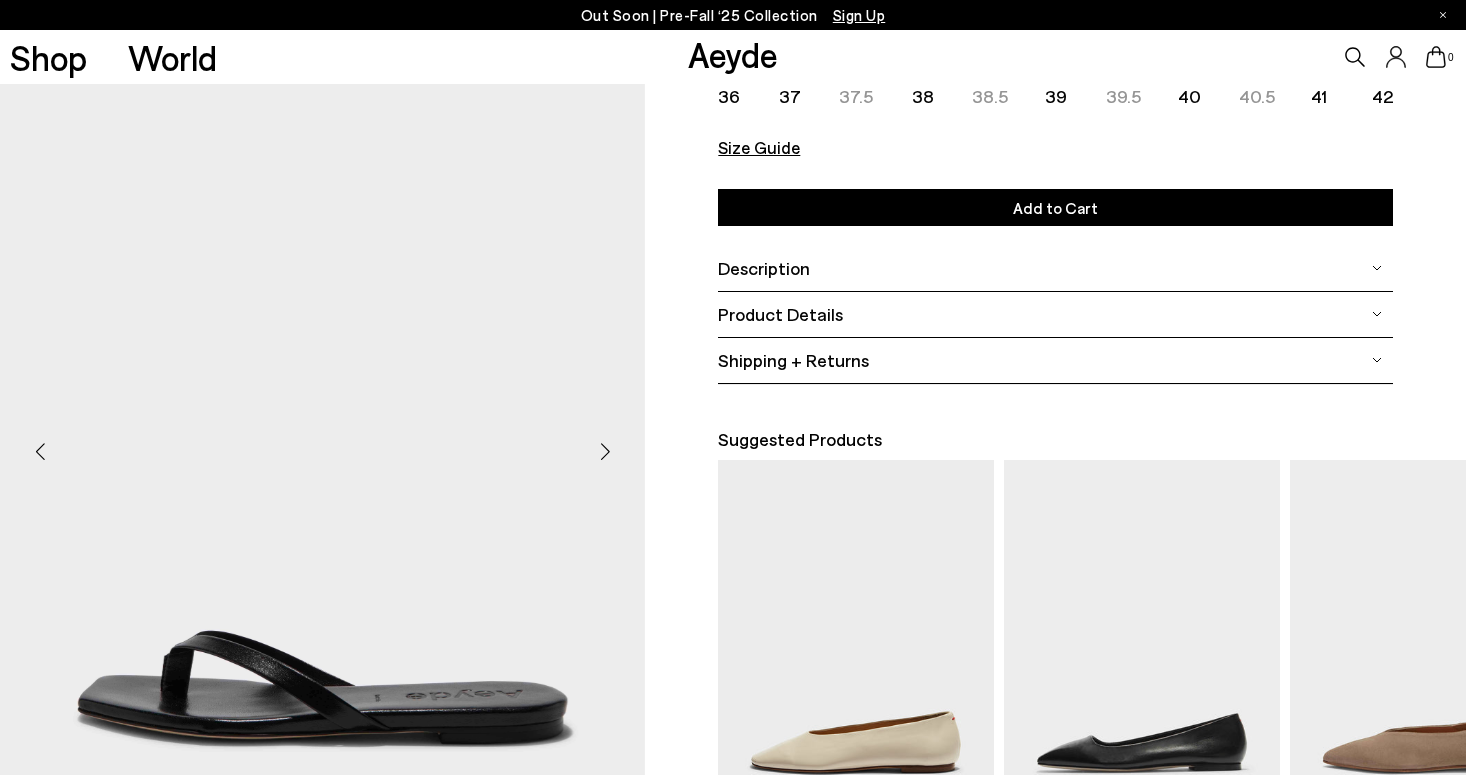 click at bounding box center (605, 451) 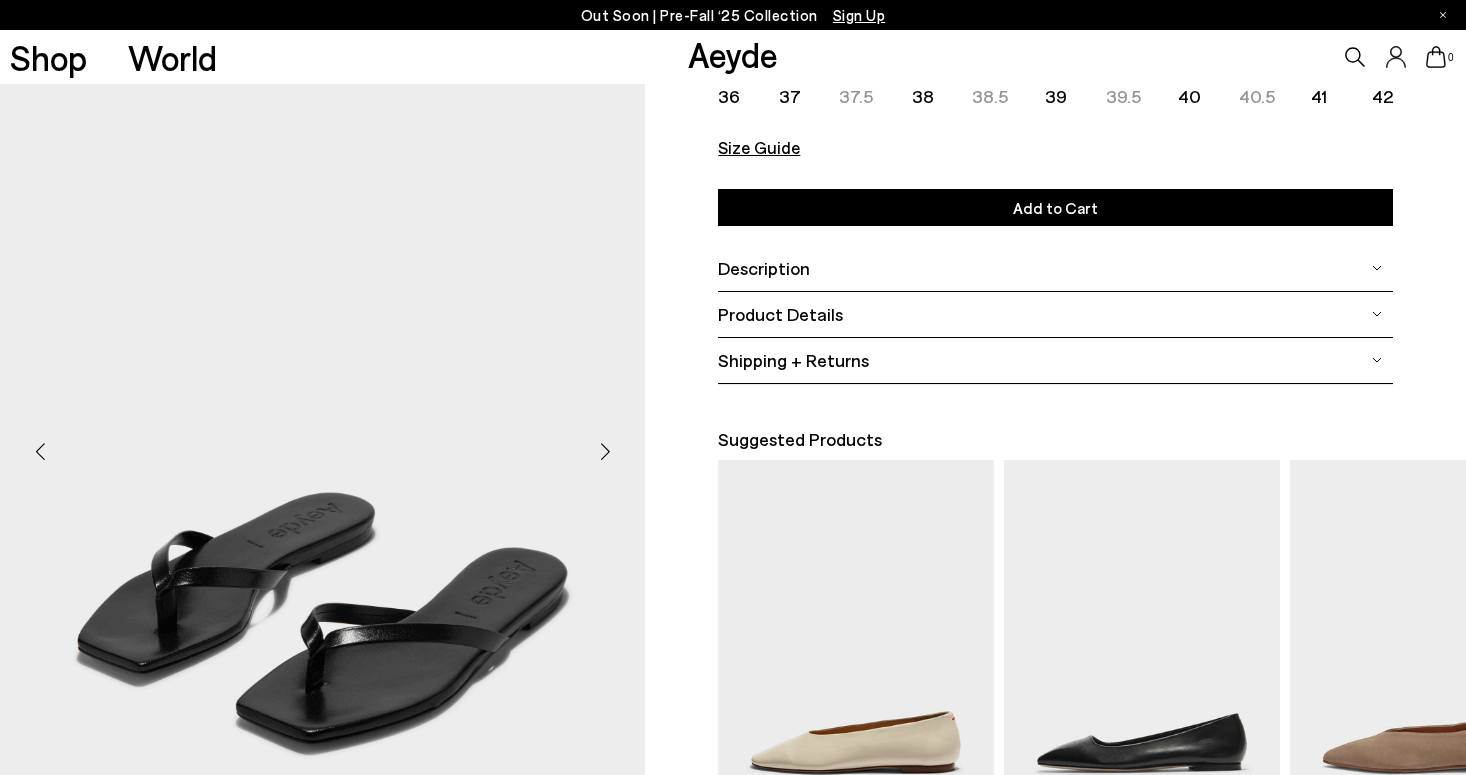 click at bounding box center (605, 451) 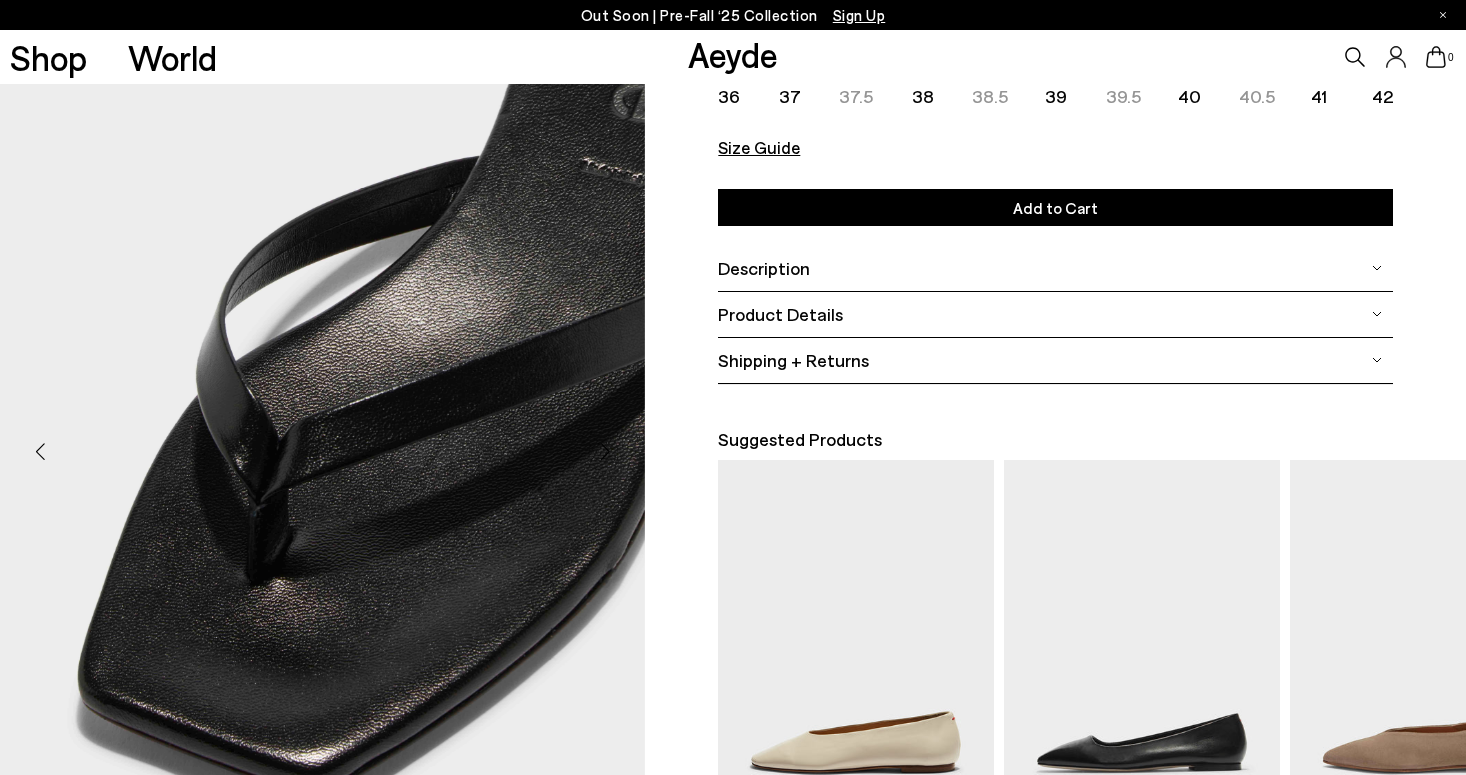 click at bounding box center (605, 451) 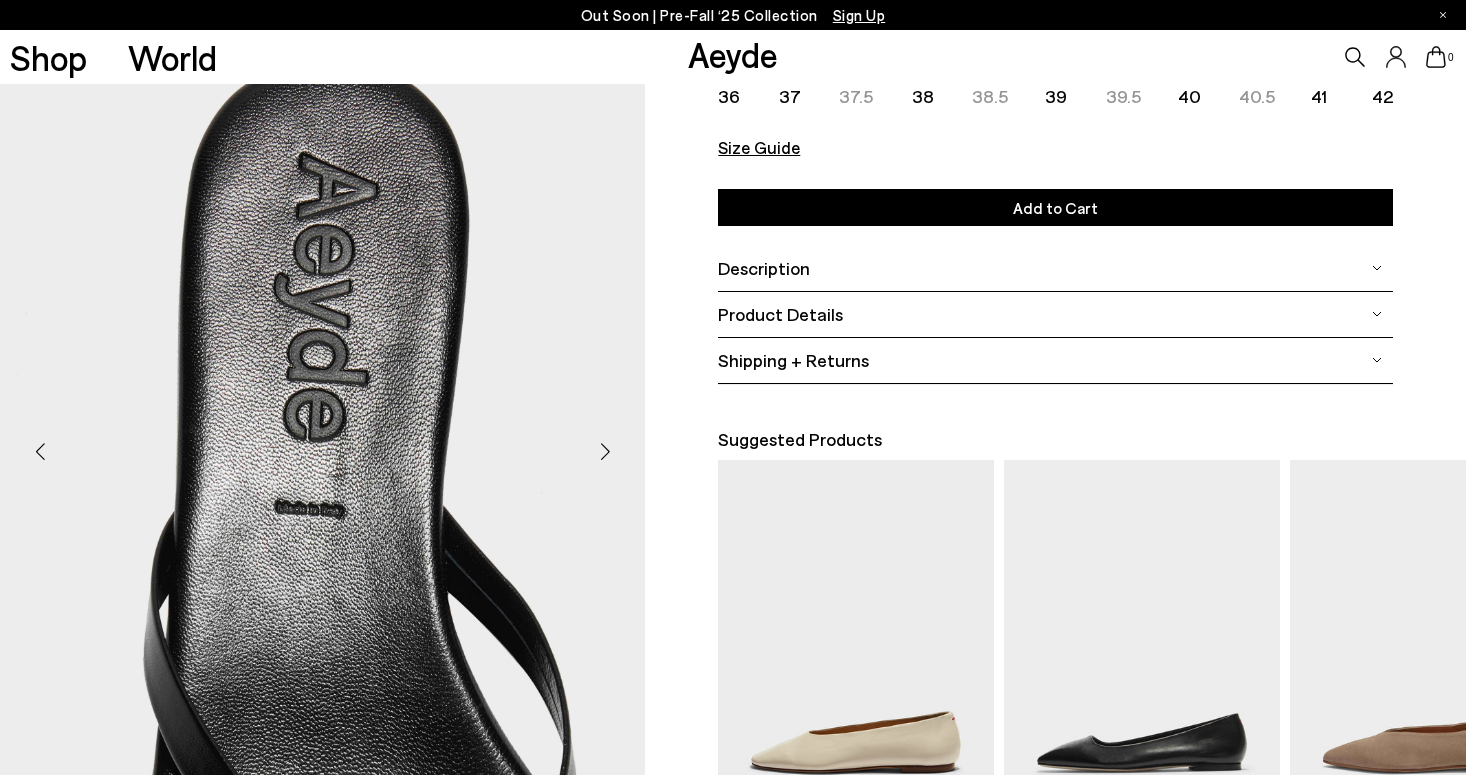 click at bounding box center [605, 451] 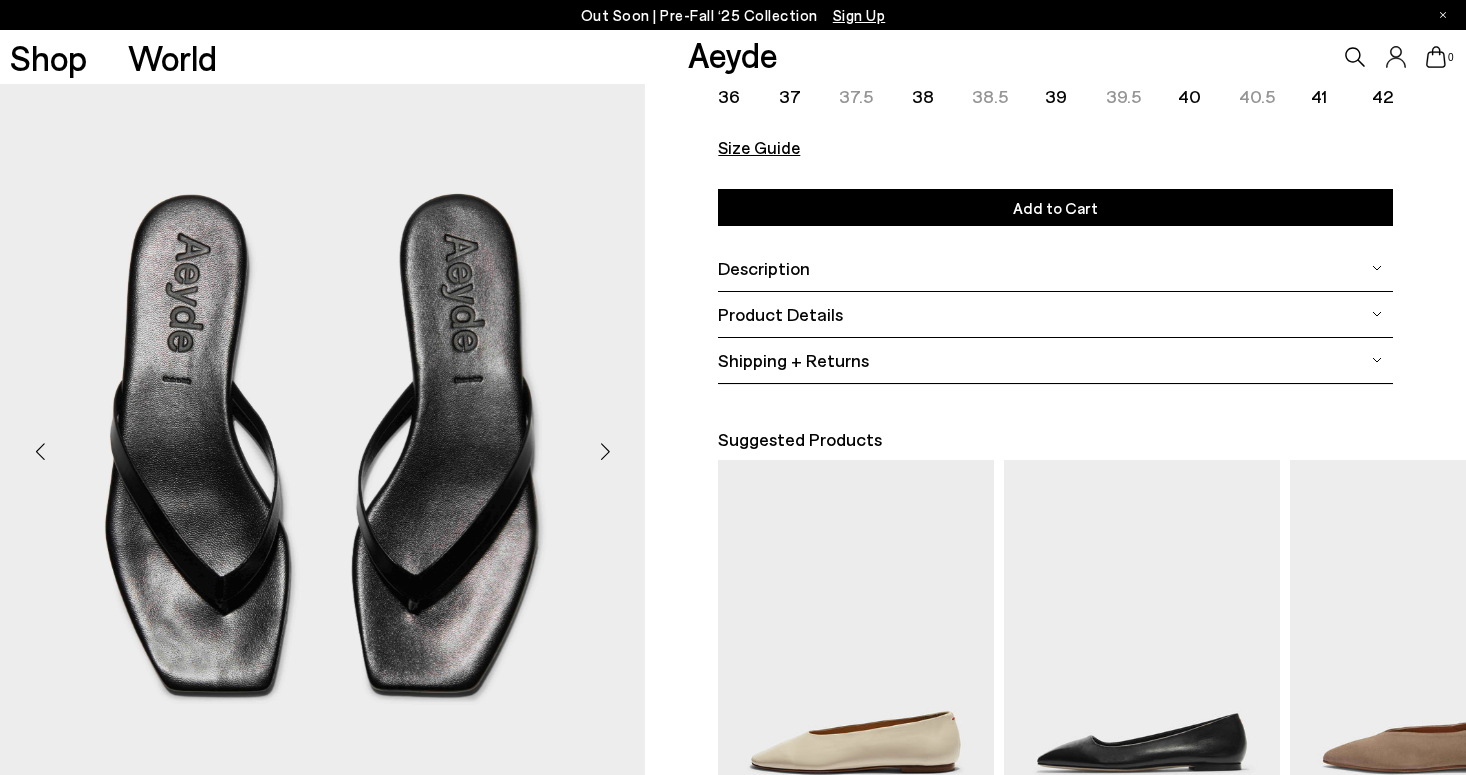 click at bounding box center (605, 451) 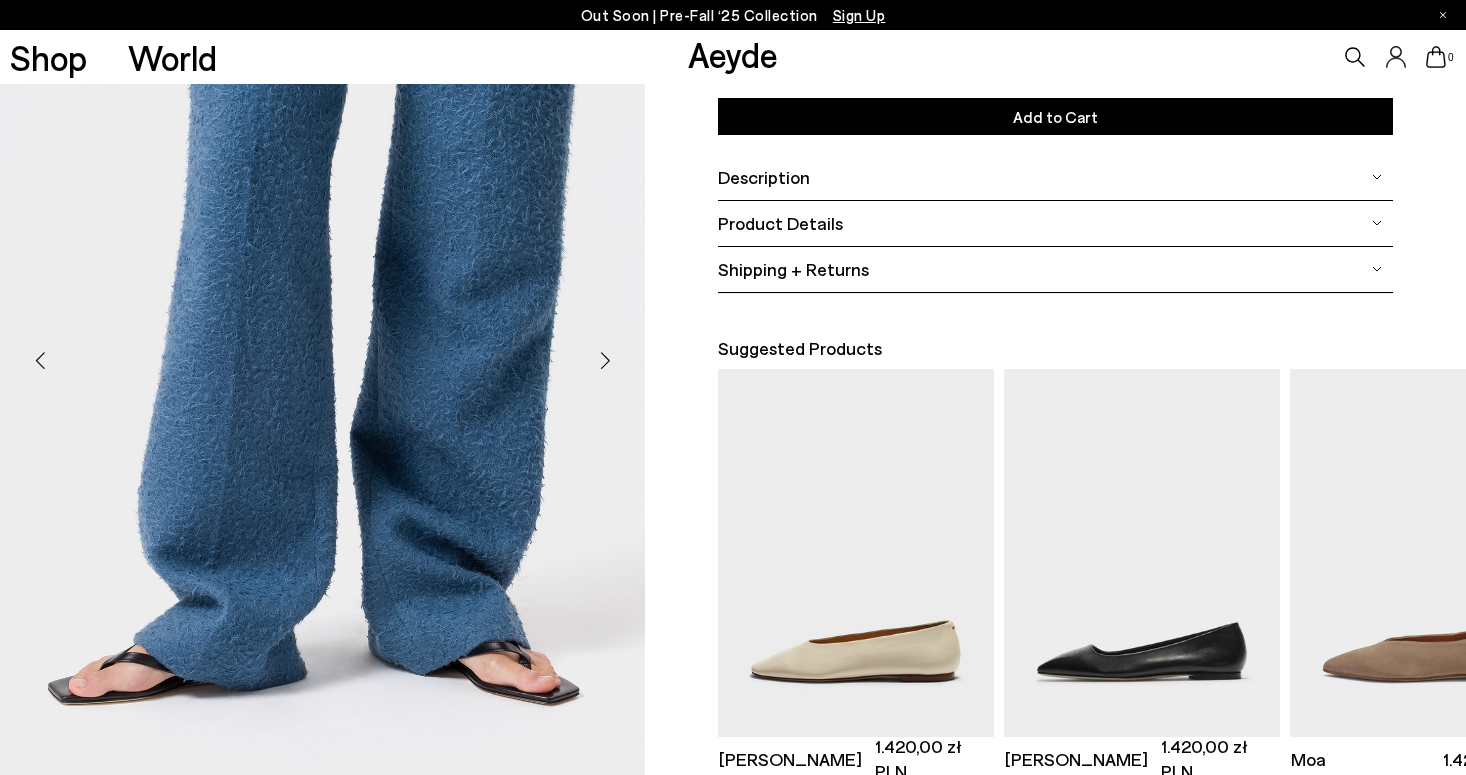 scroll, scrollTop: 329, scrollLeft: 0, axis: vertical 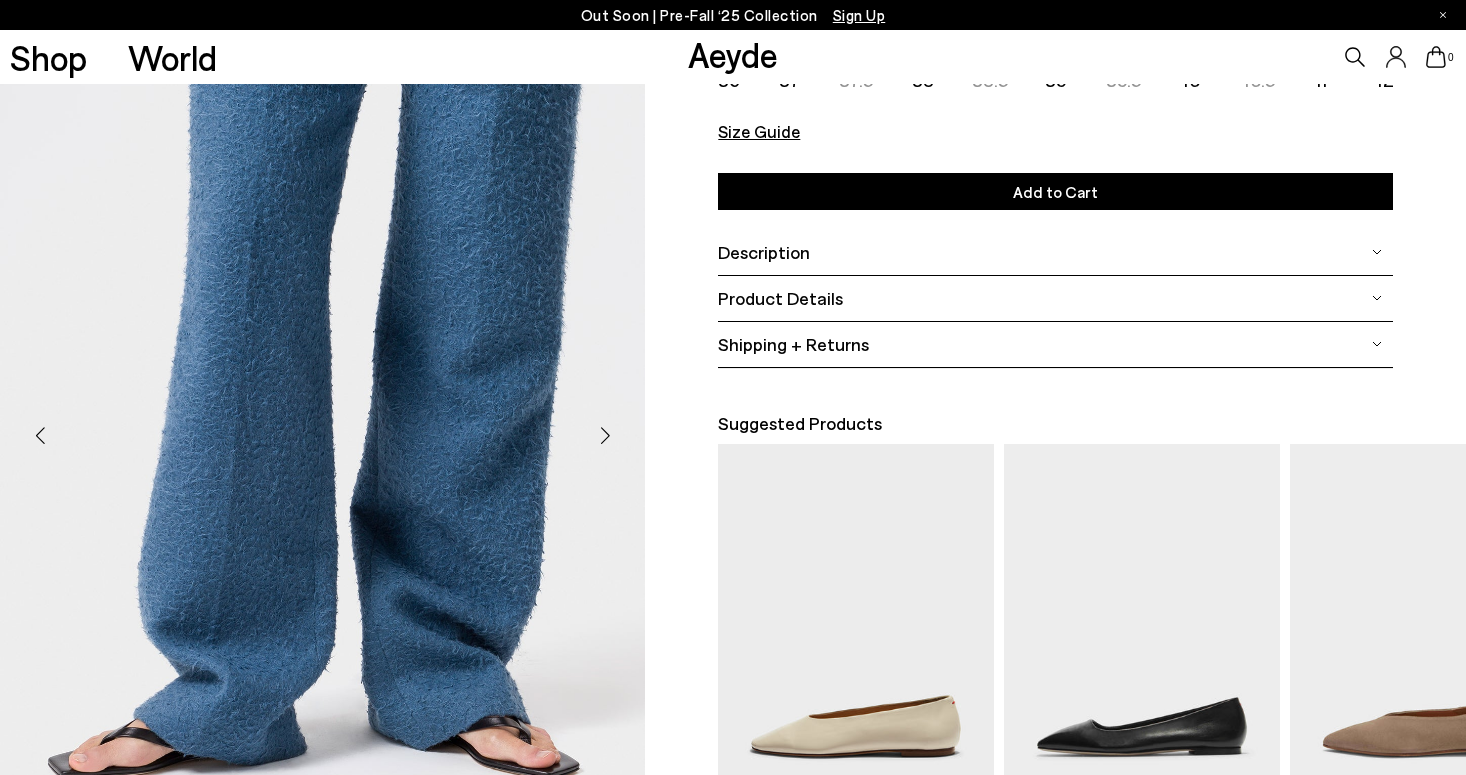click at bounding box center (605, 435) 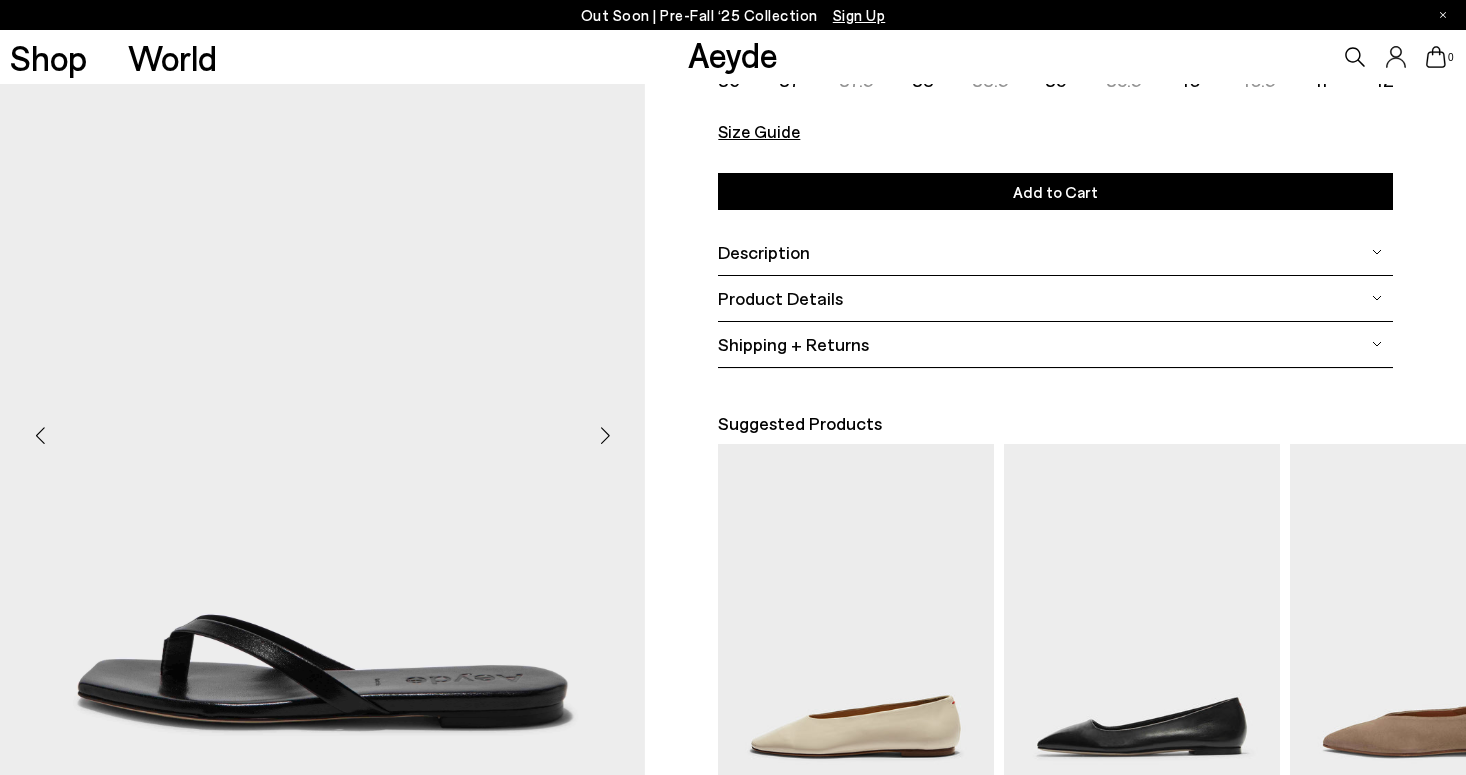 click at bounding box center (605, 435) 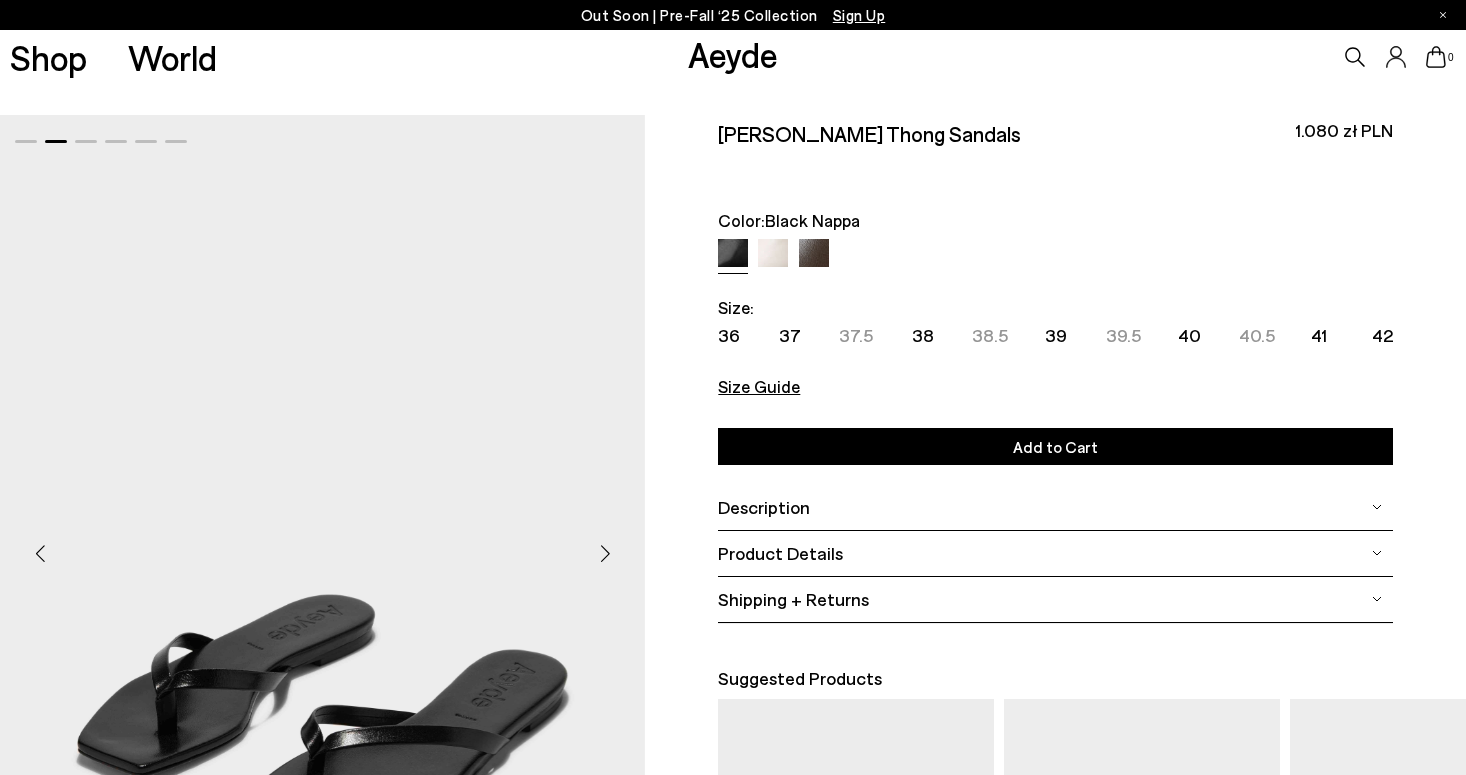 scroll, scrollTop: 0, scrollLeft: 0, axis: both 